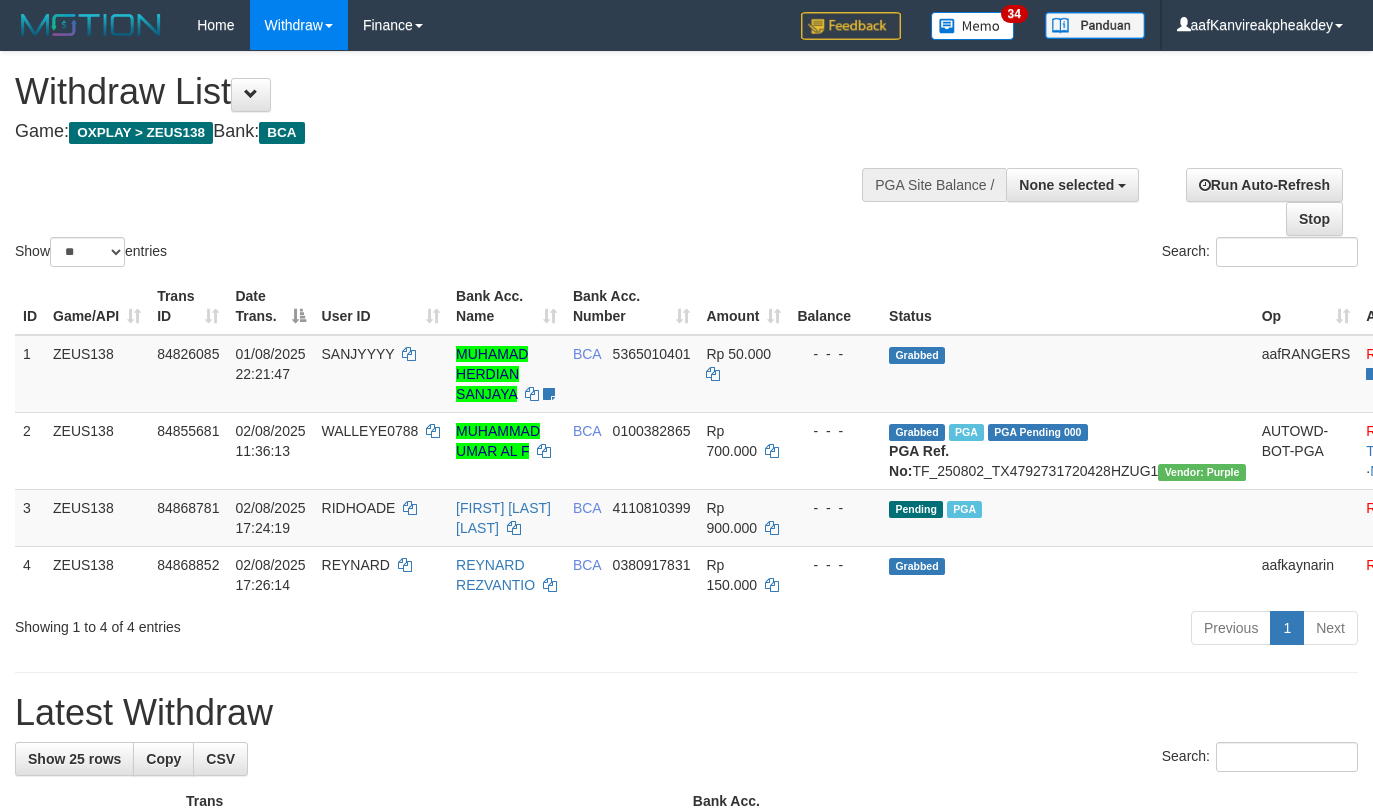 select 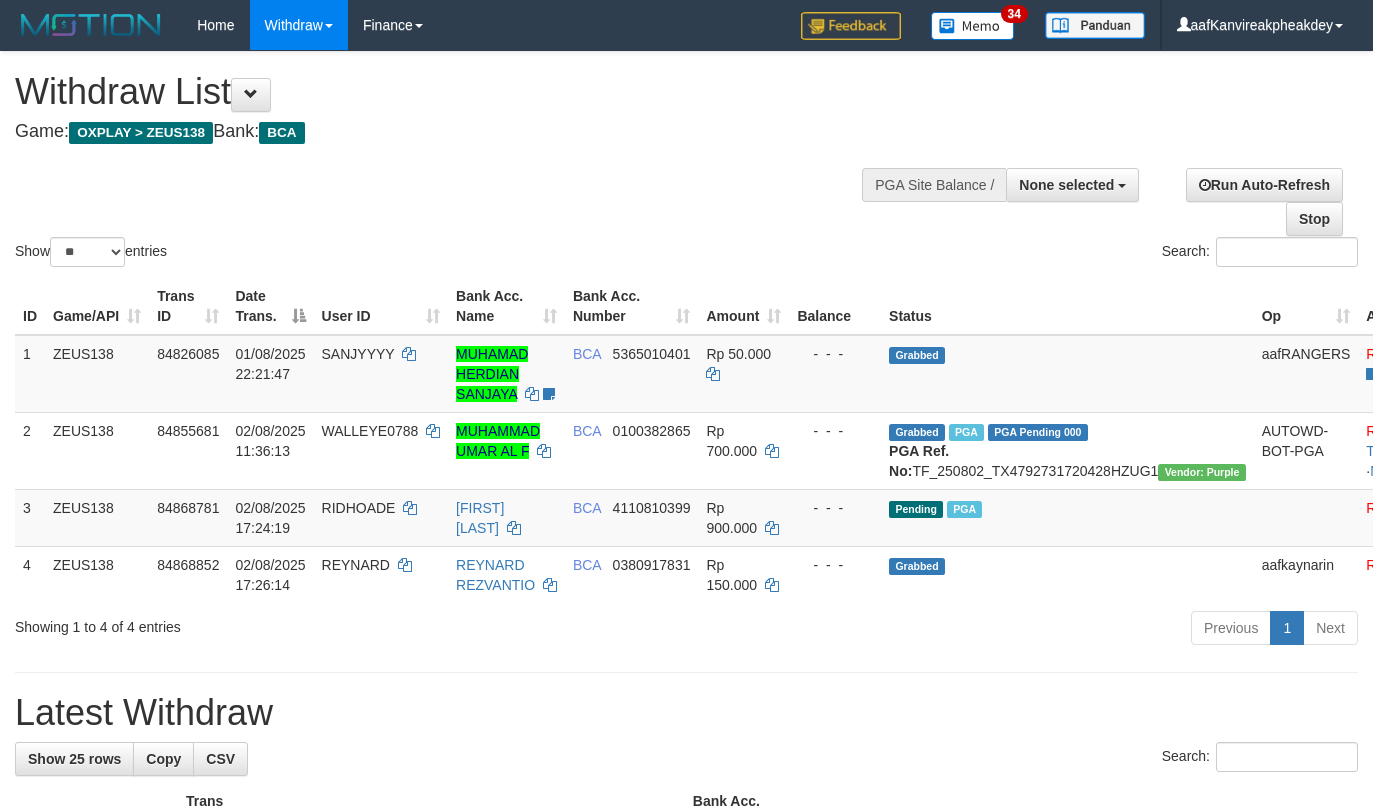 select 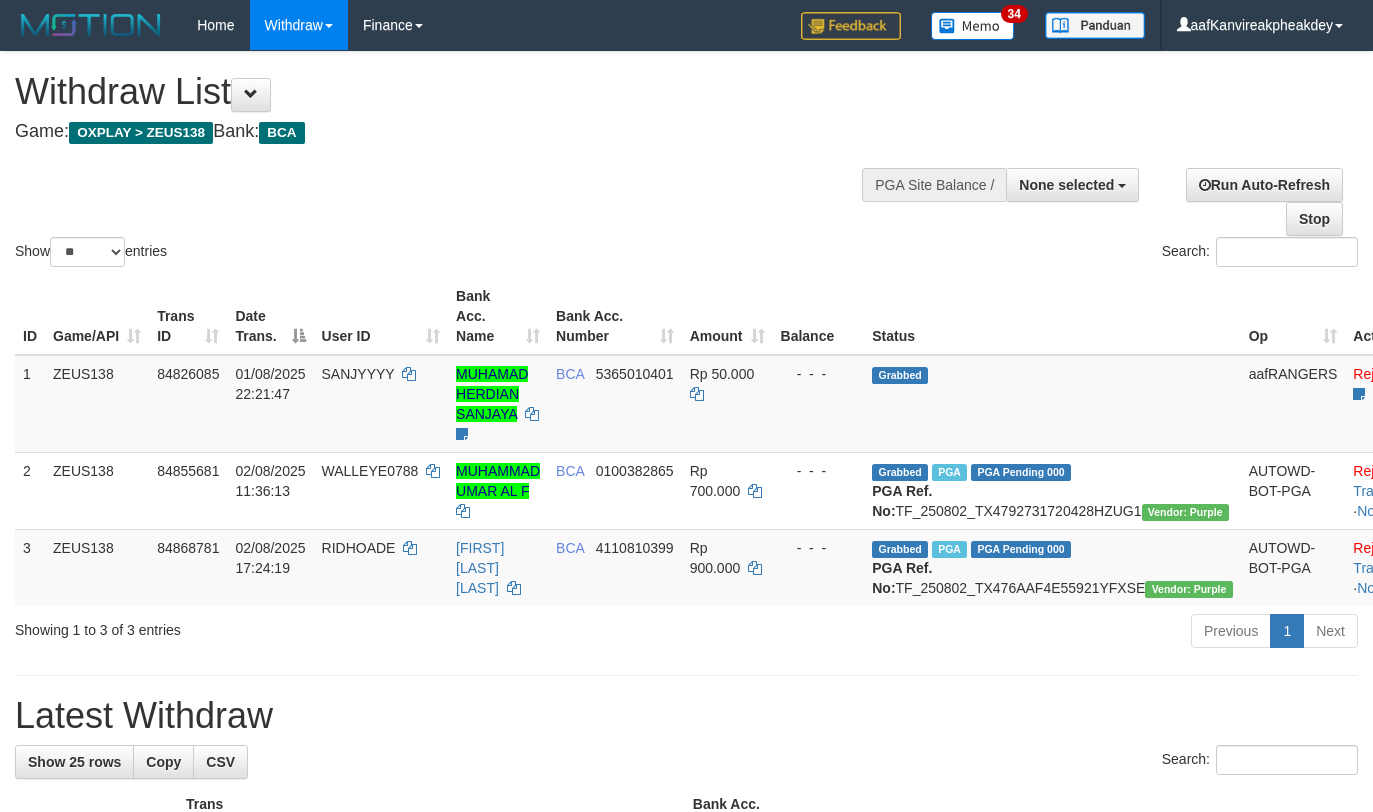select 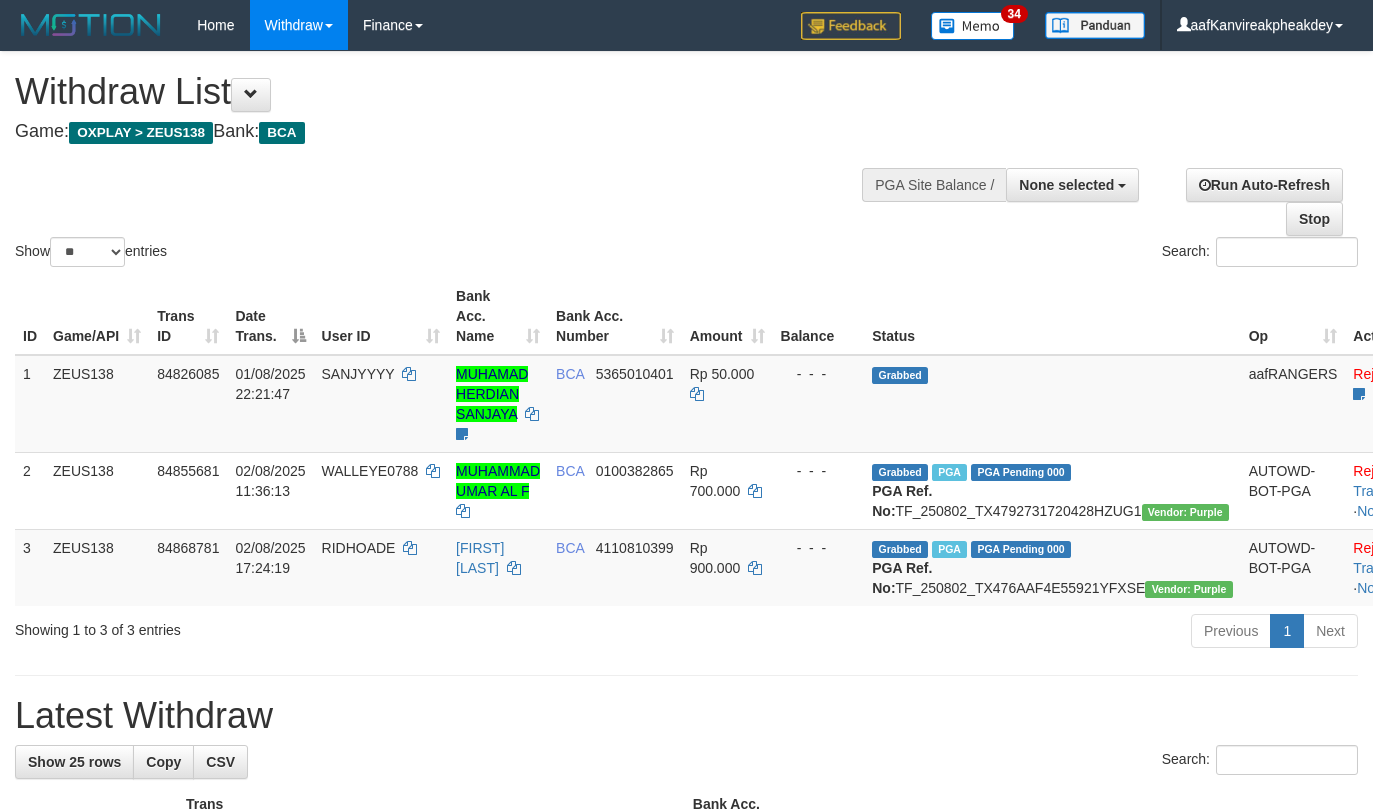 select 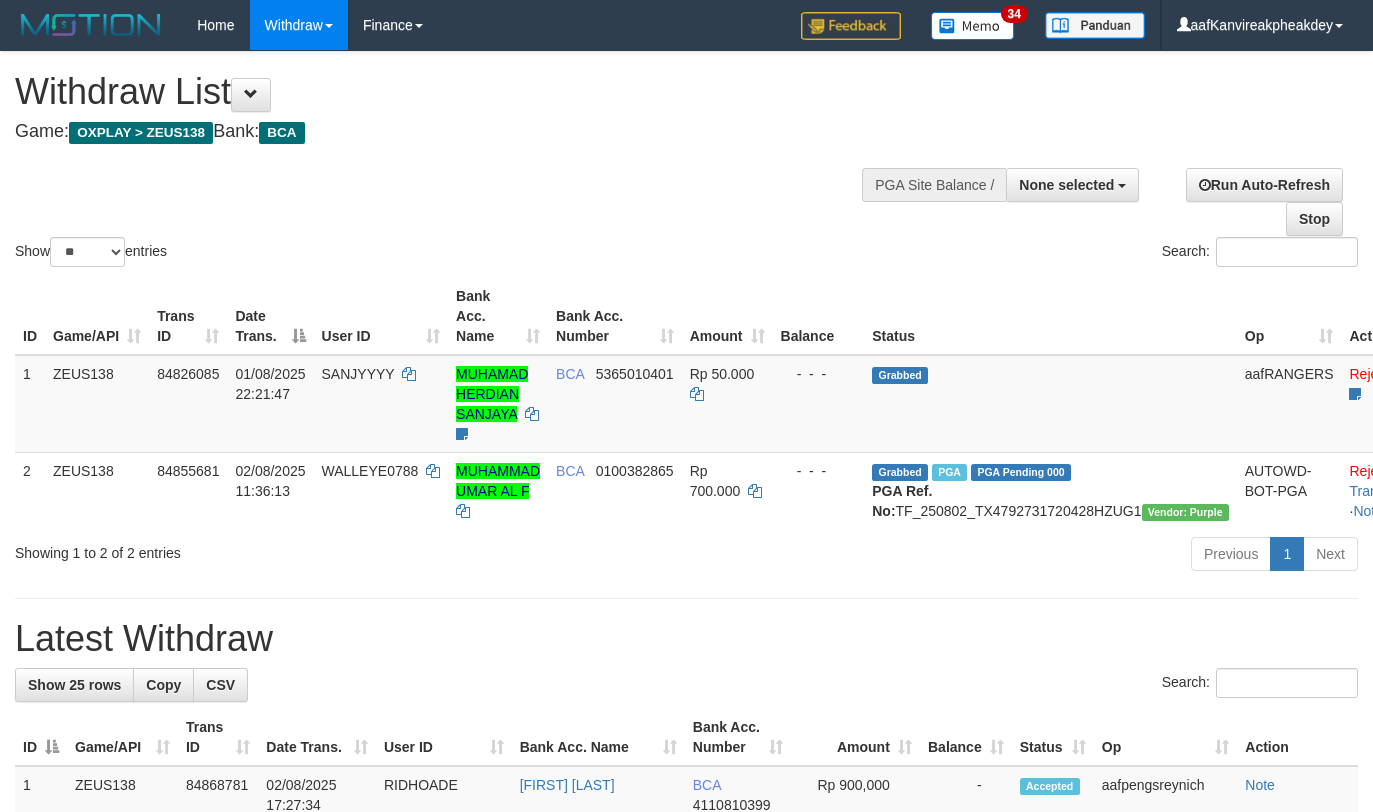 select 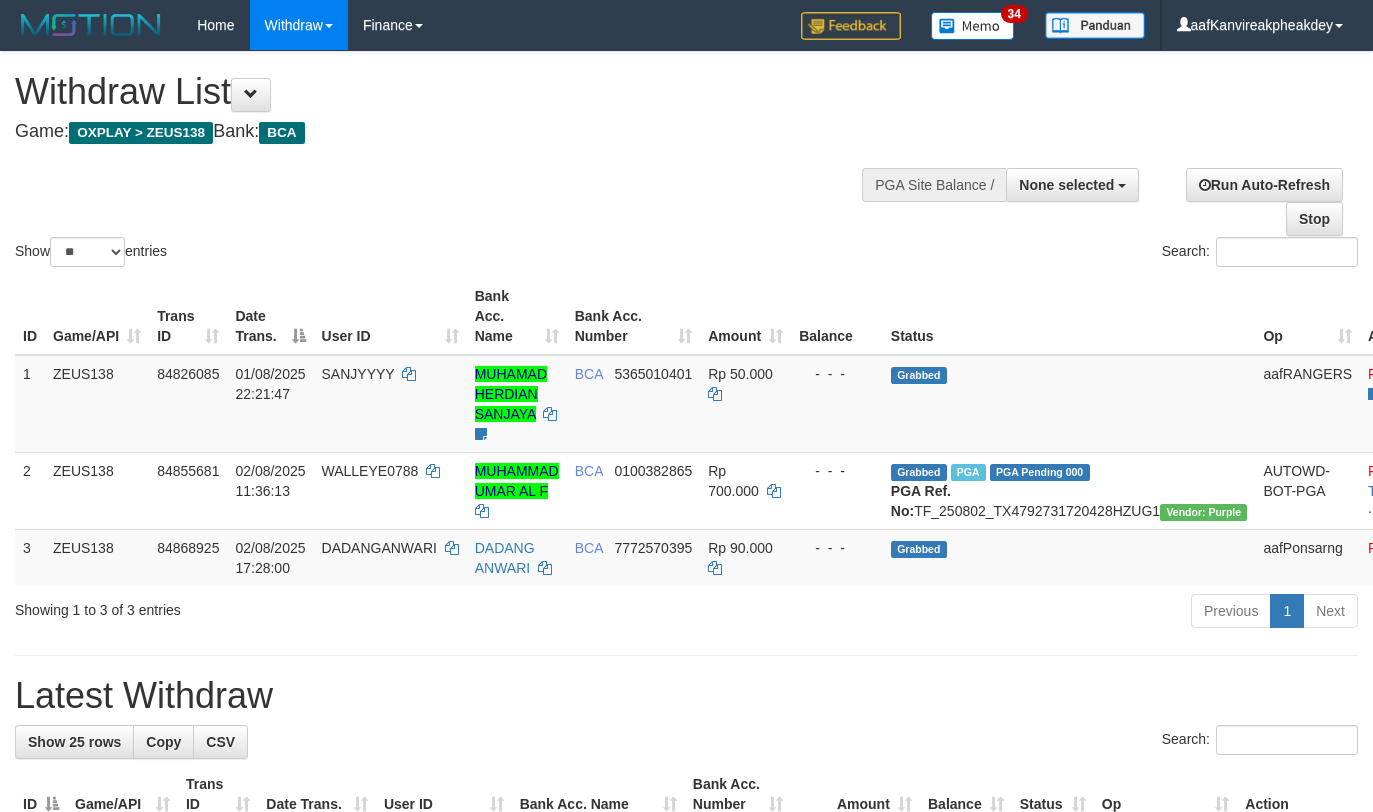 select 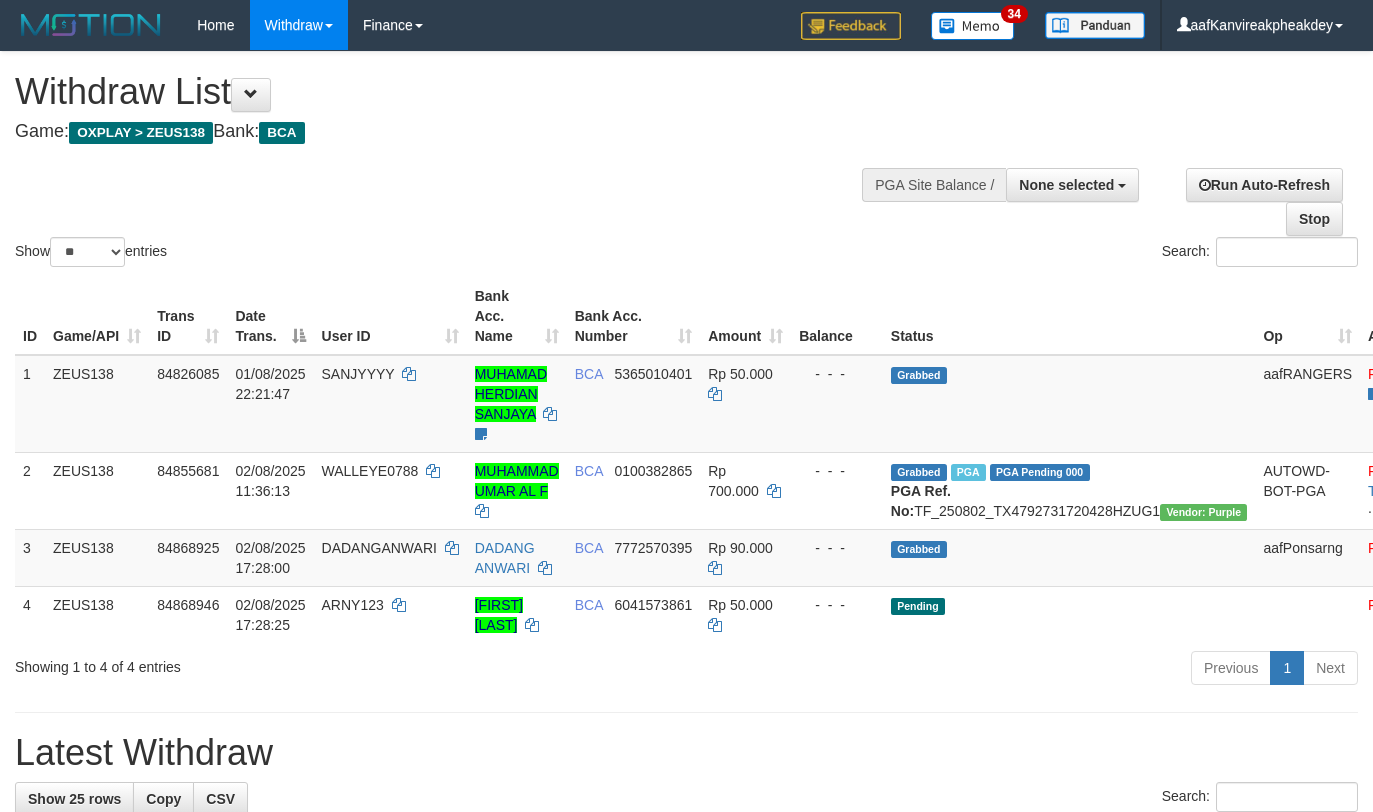 select 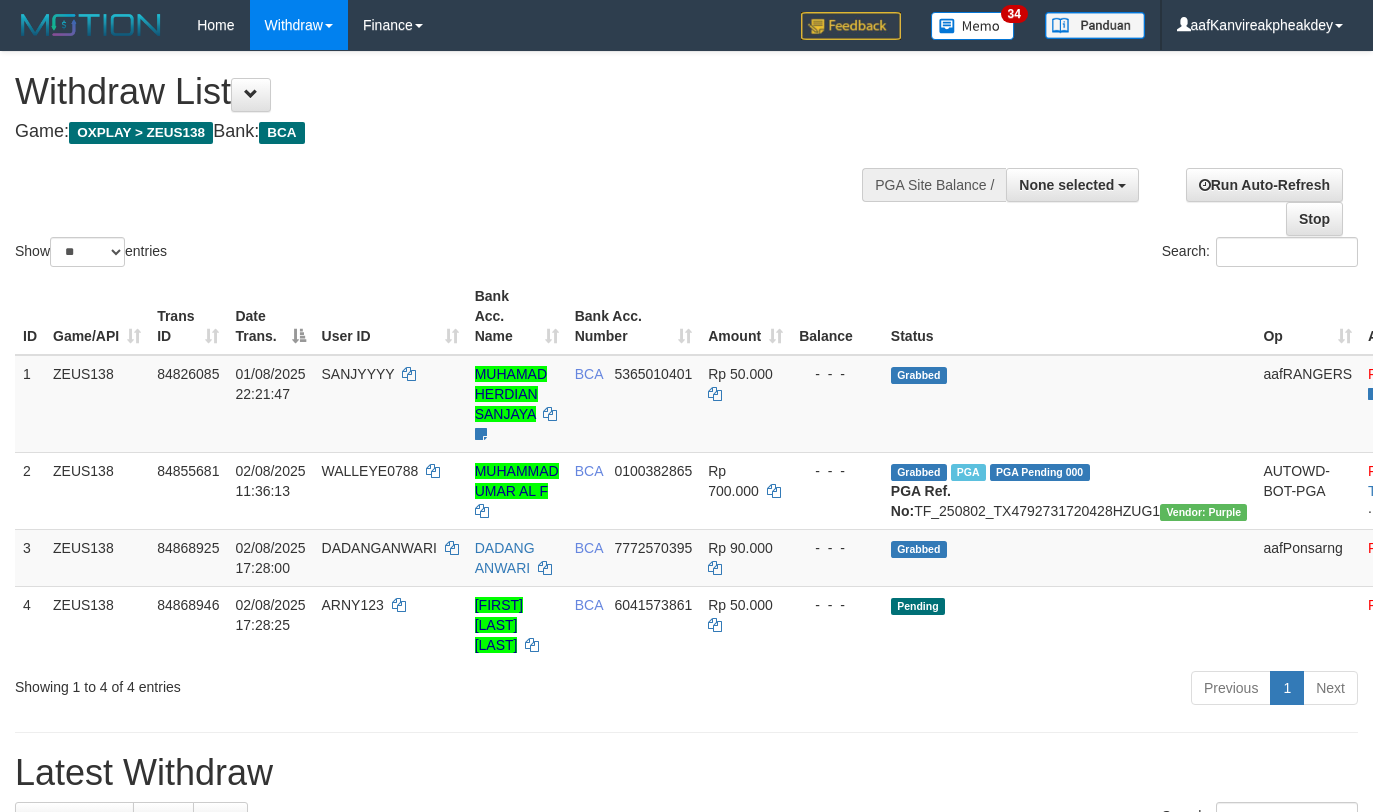 select 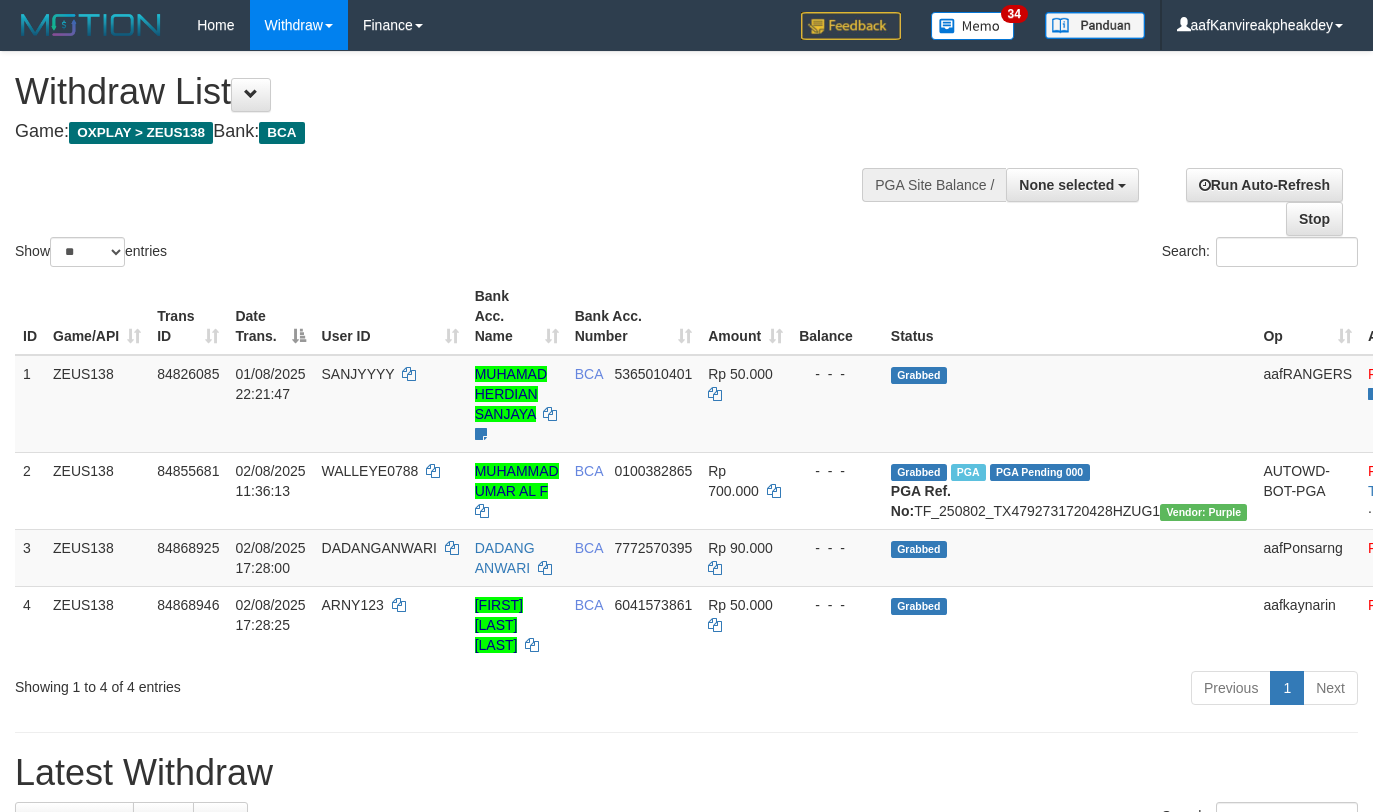 select 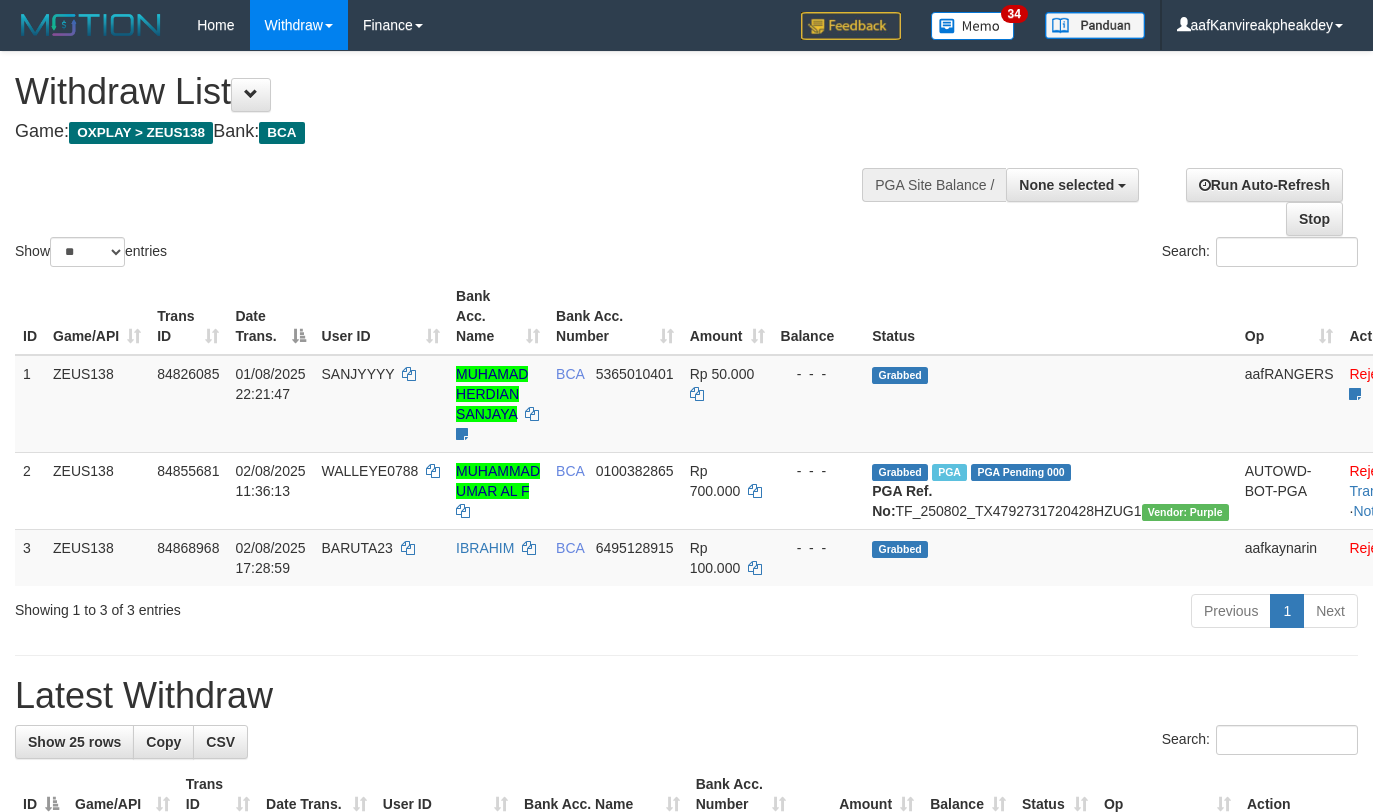 select 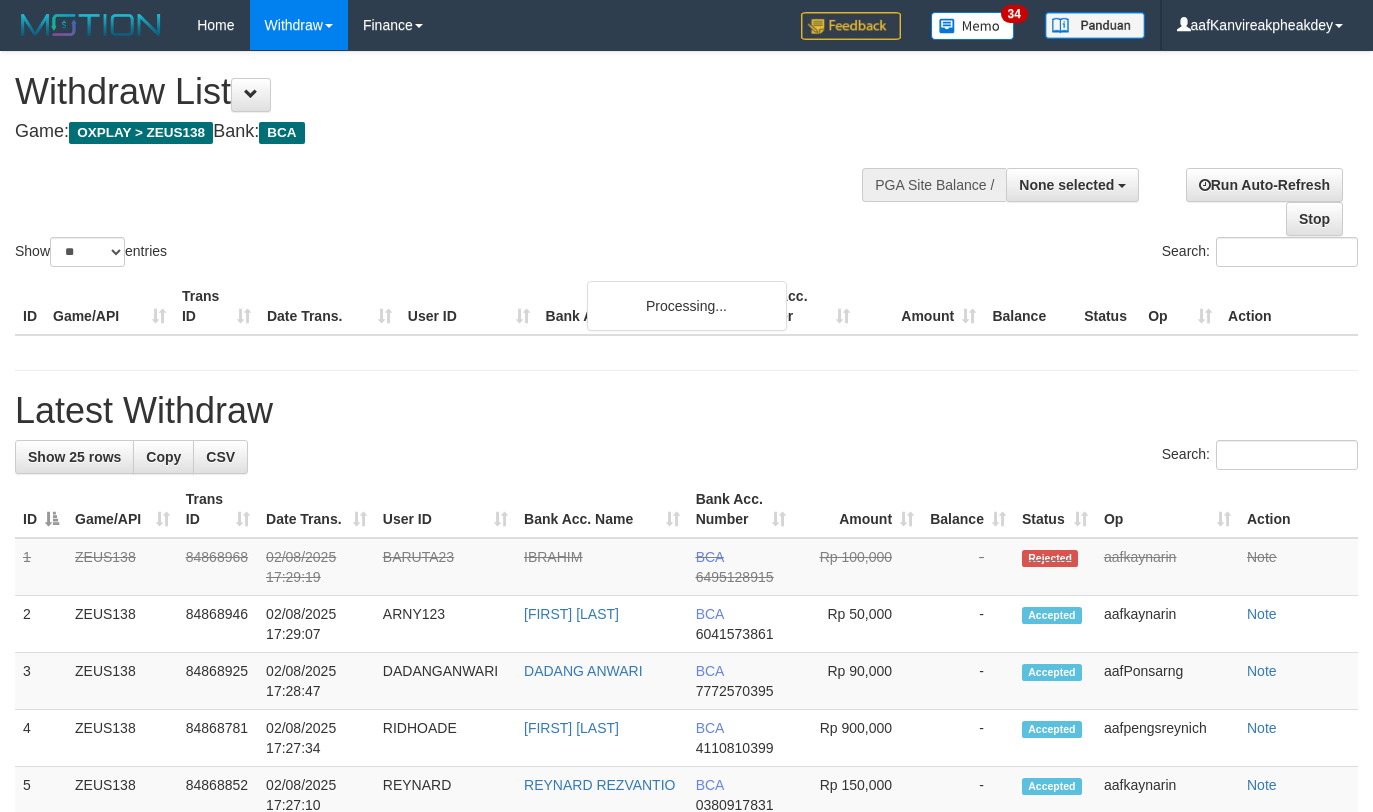 select 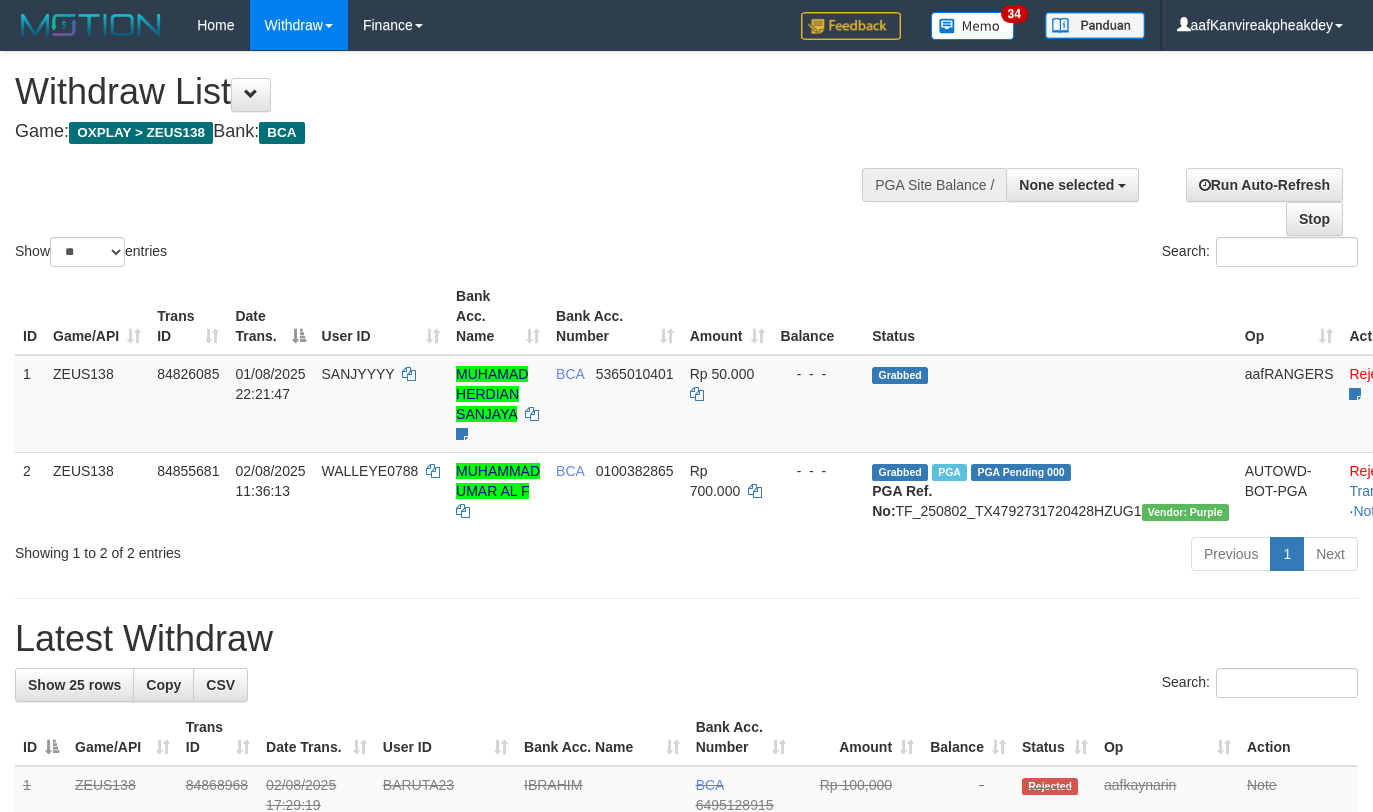 select 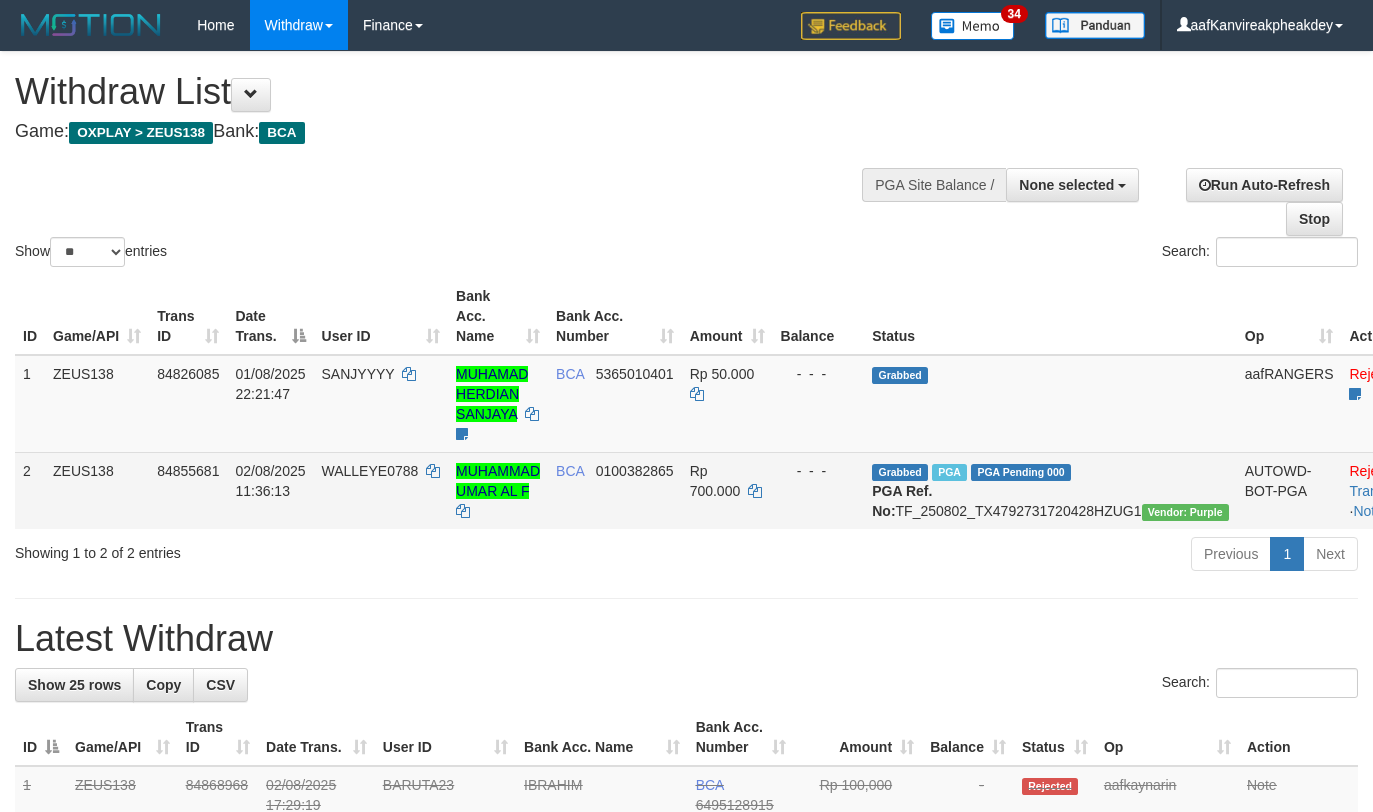 scroll, scrollTop: 267, scrollLeft: 0, axis: vertical 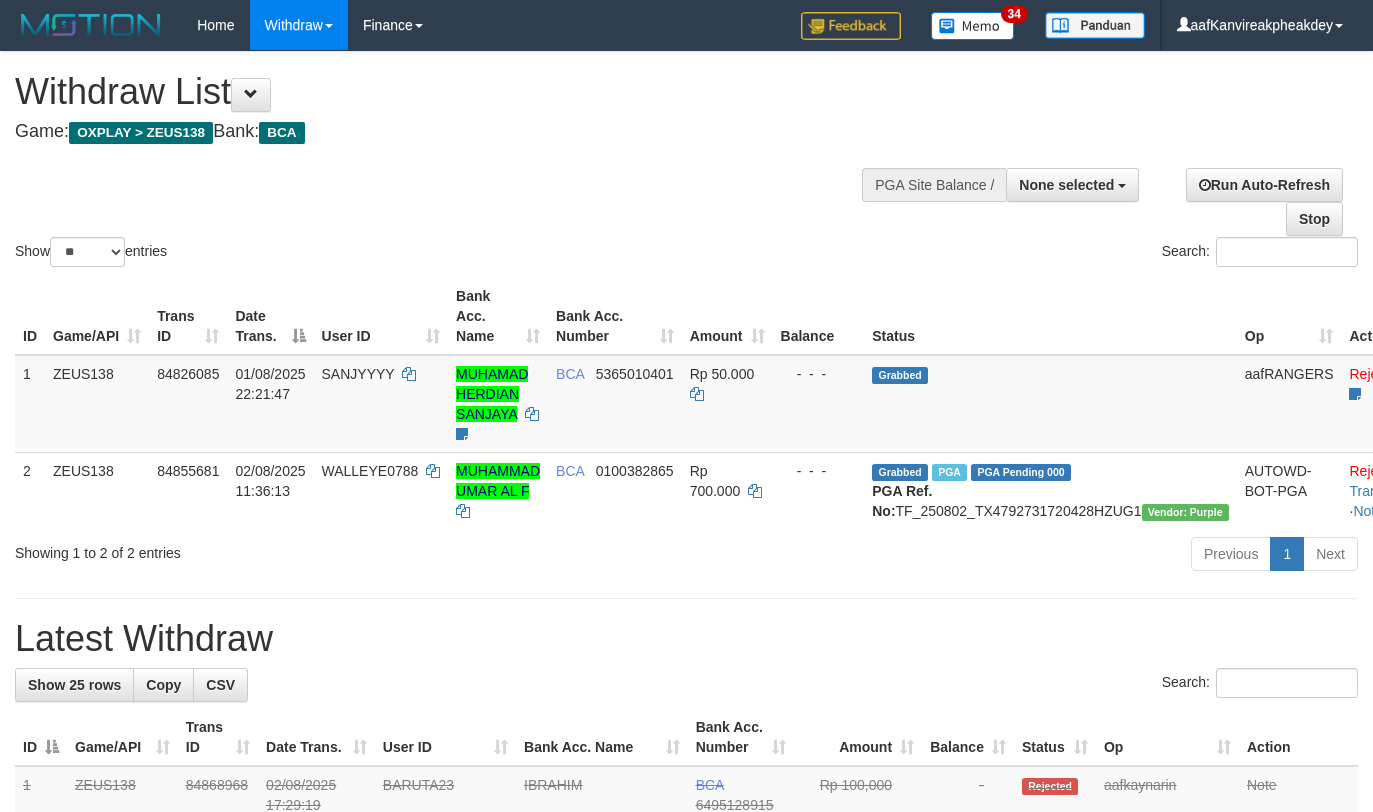 select 